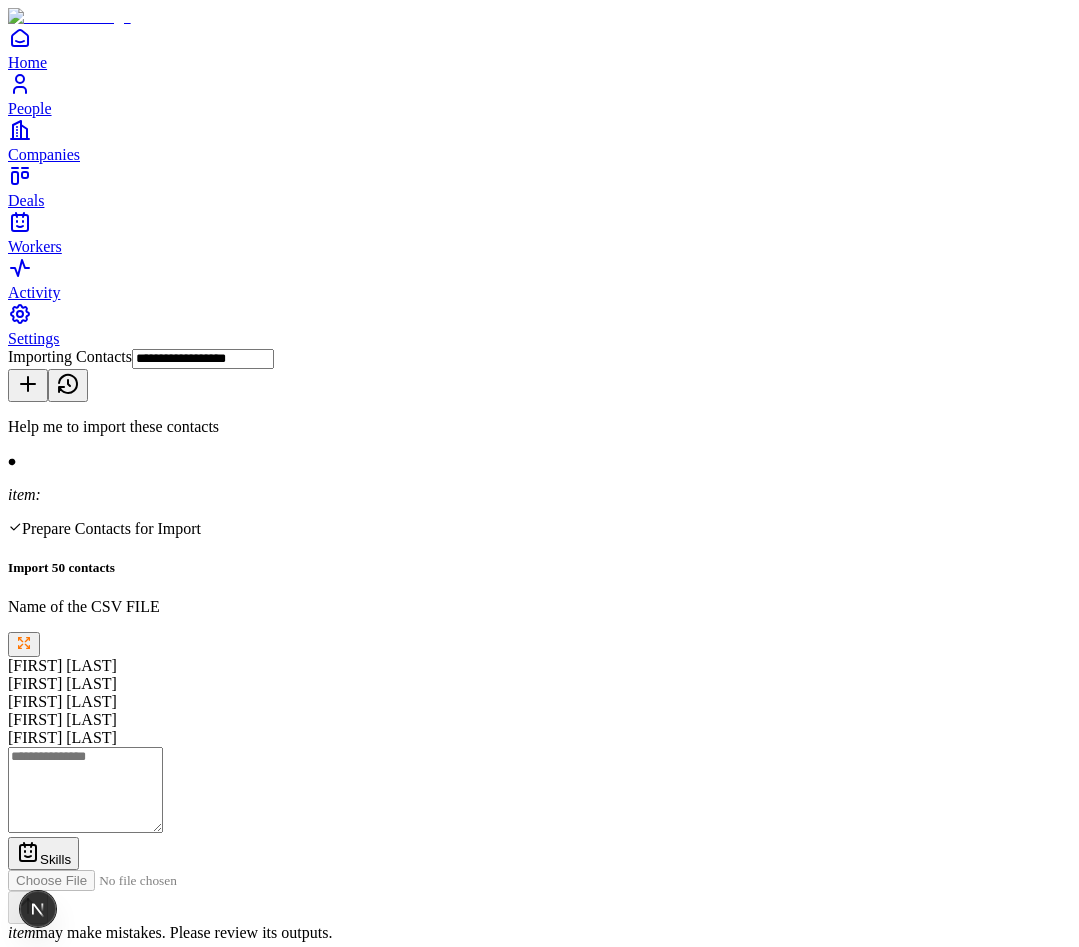 scroll, scrollTop: 0, scrollLeft: 0, axis: both 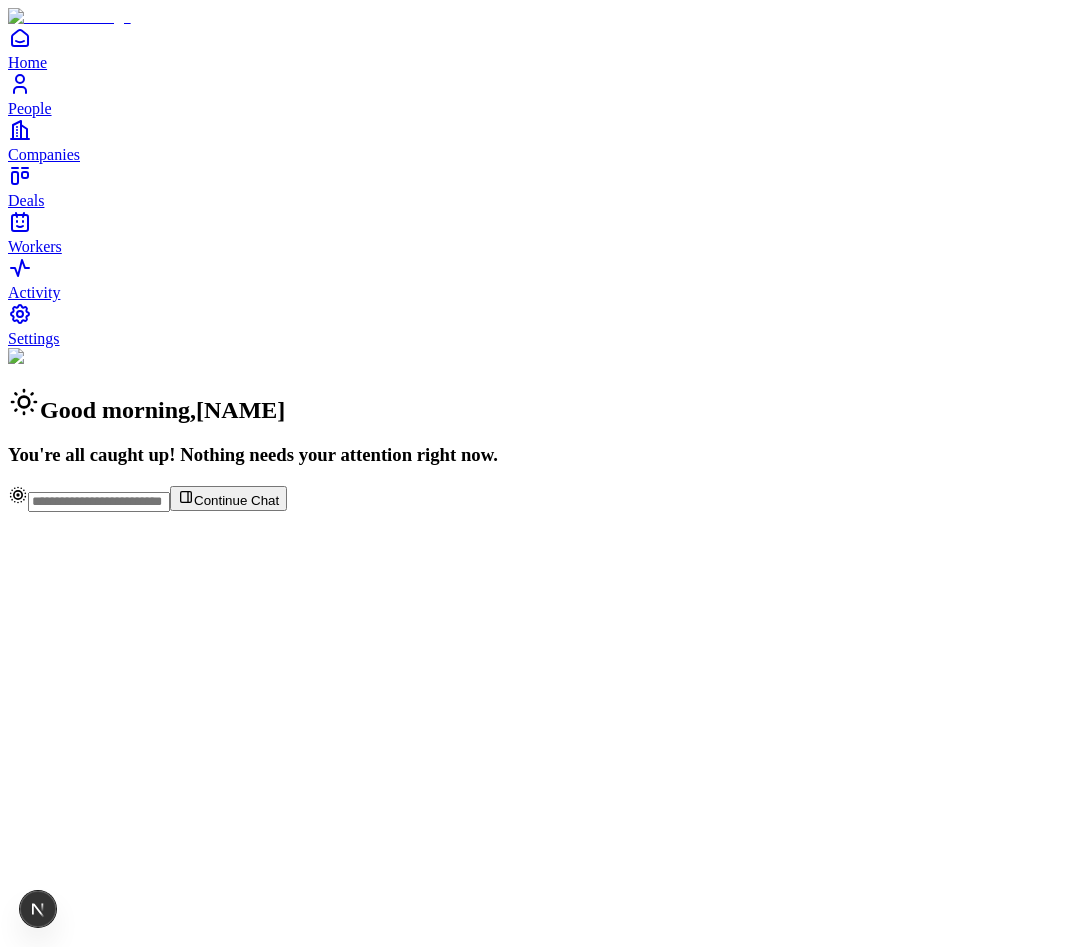 click at bounding box center [99, 502] 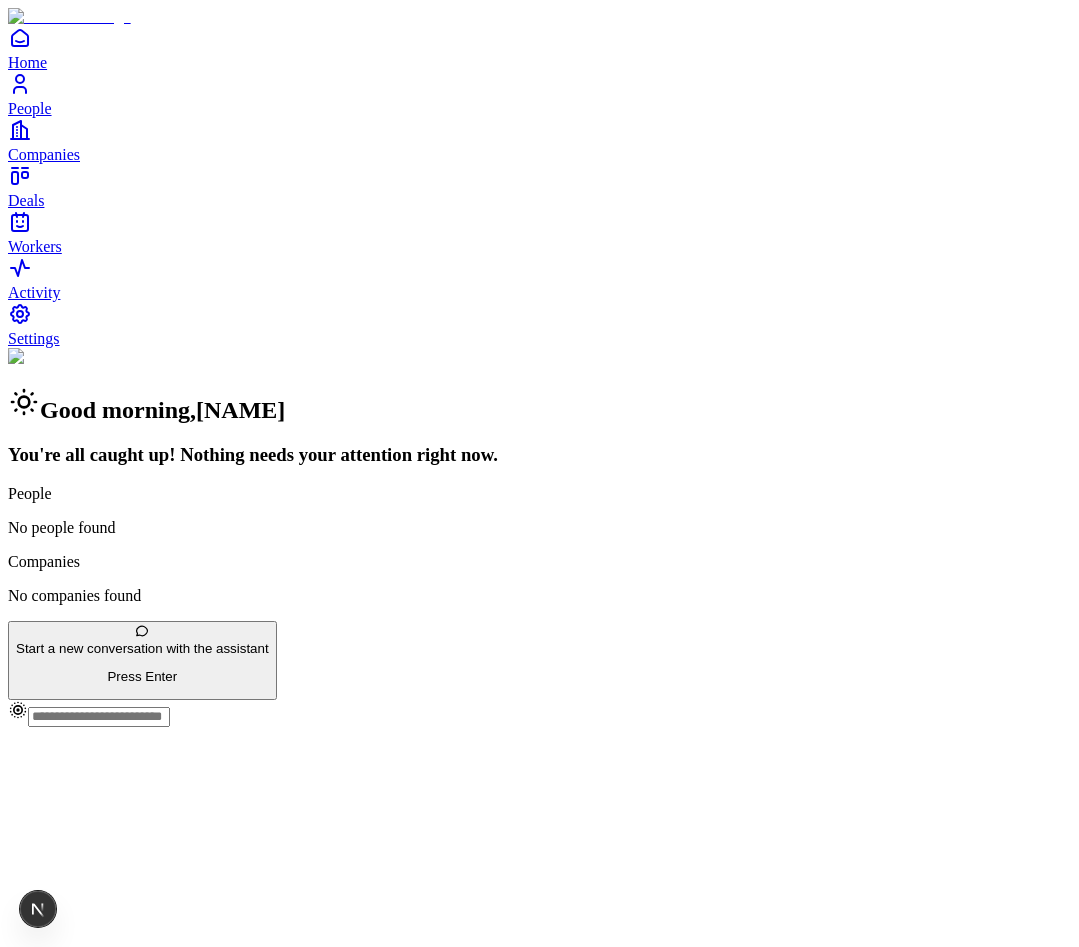 click on "Press Enter" at bounding box center (142, 676) 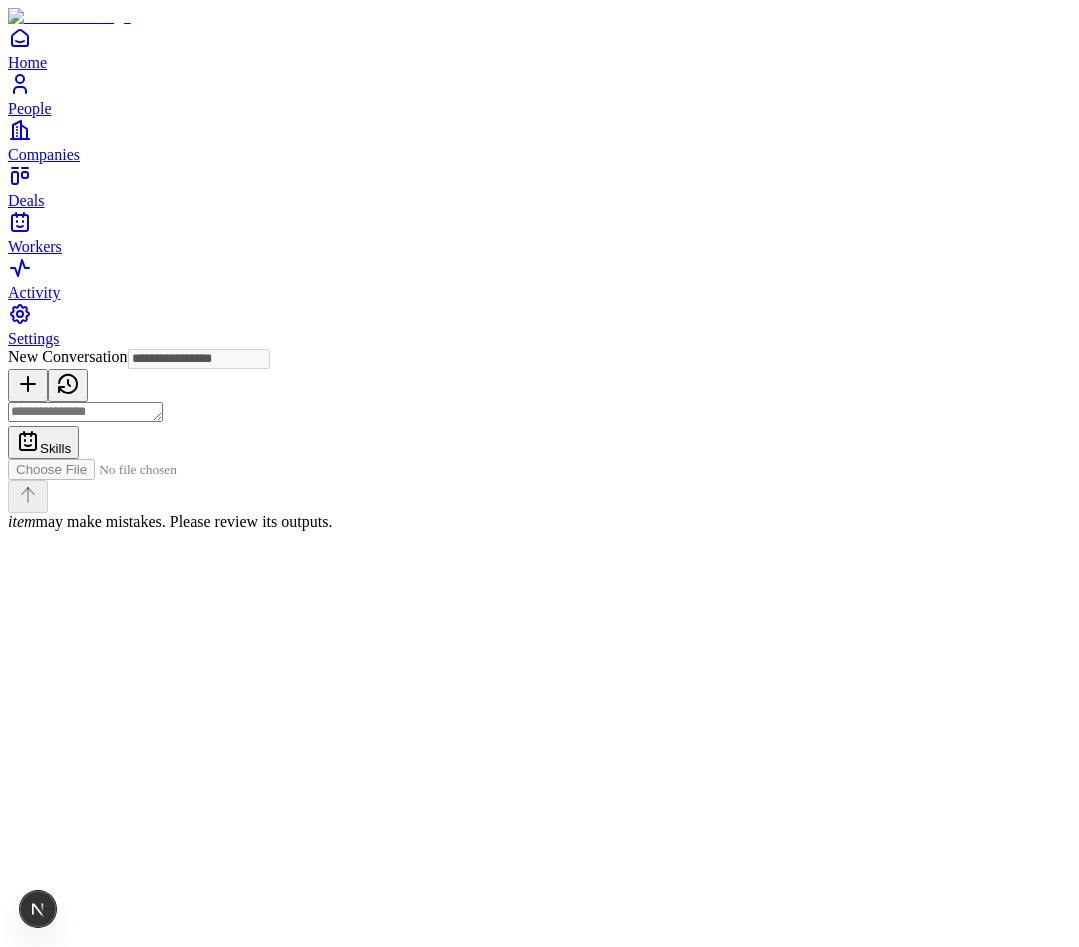 click at bounding box center [85, 412] 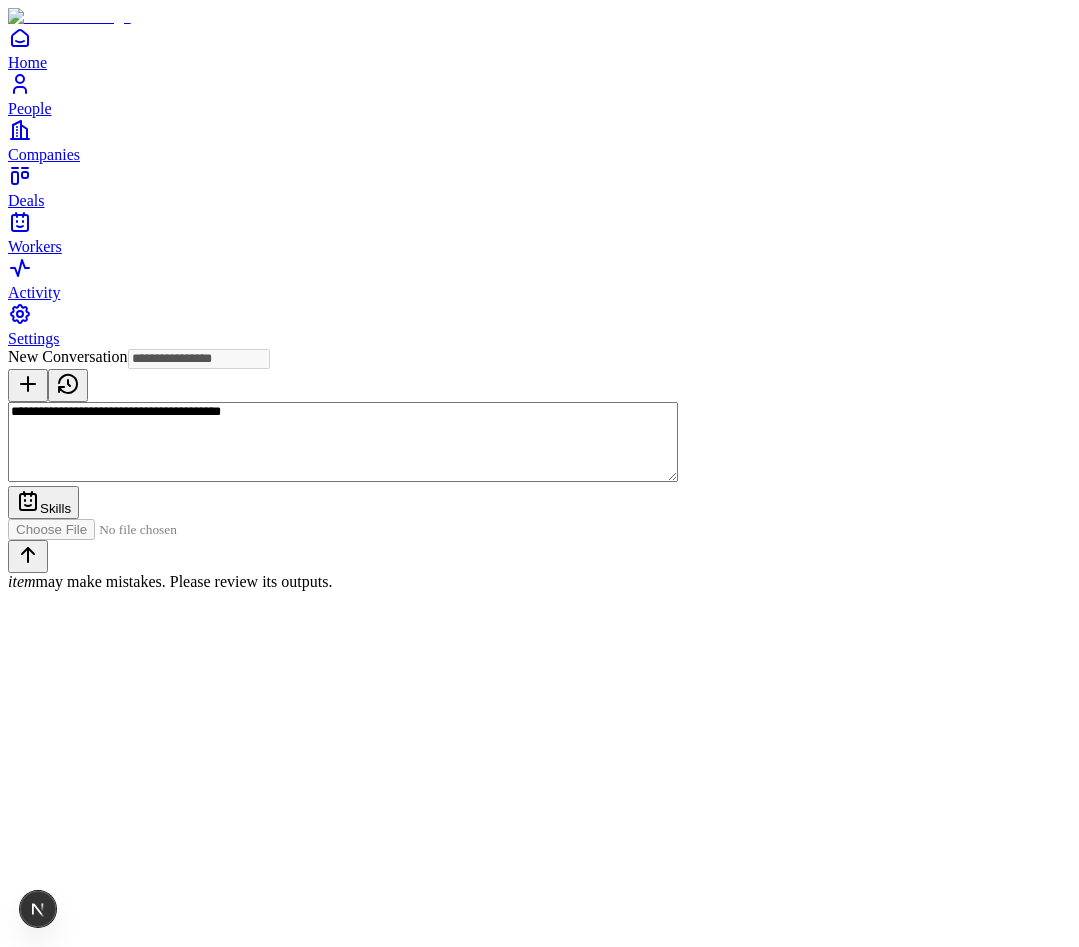 type on "**********" 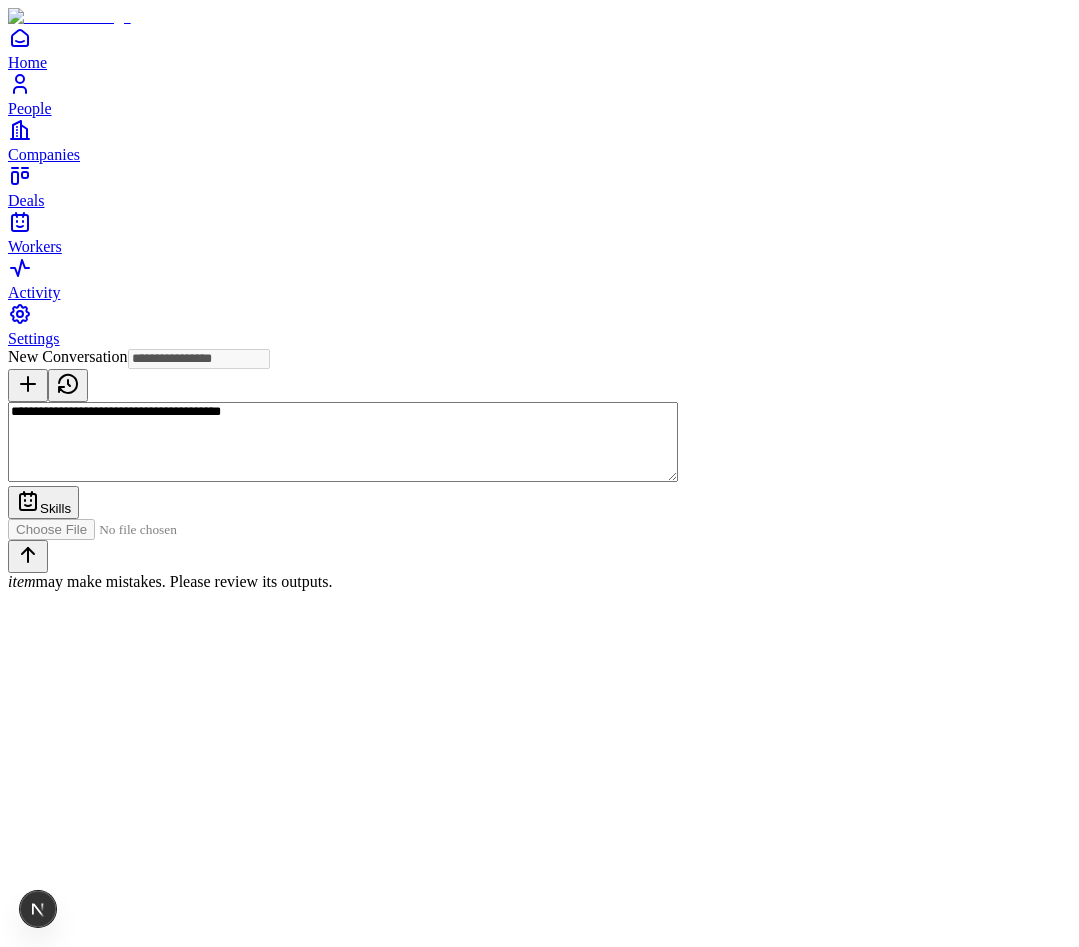 click at bounding box center (121, 529) 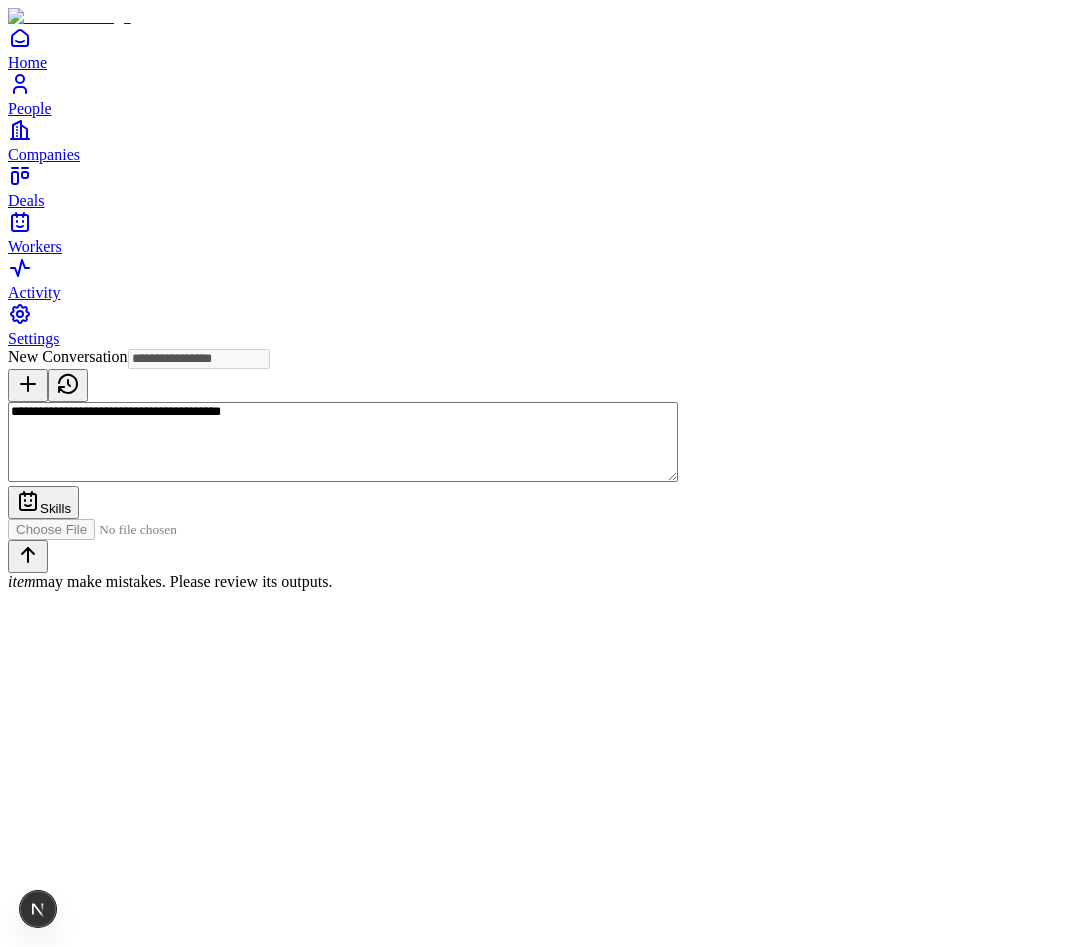type on "**********" 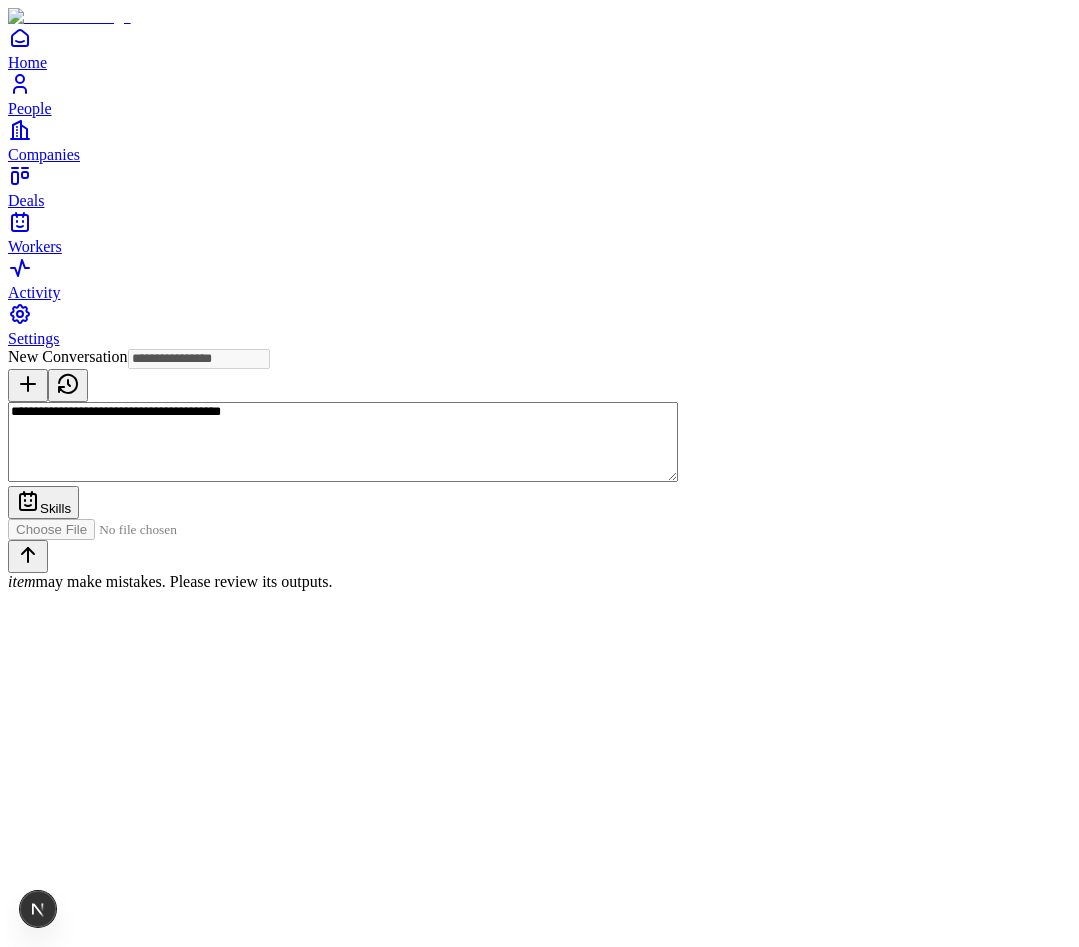 type 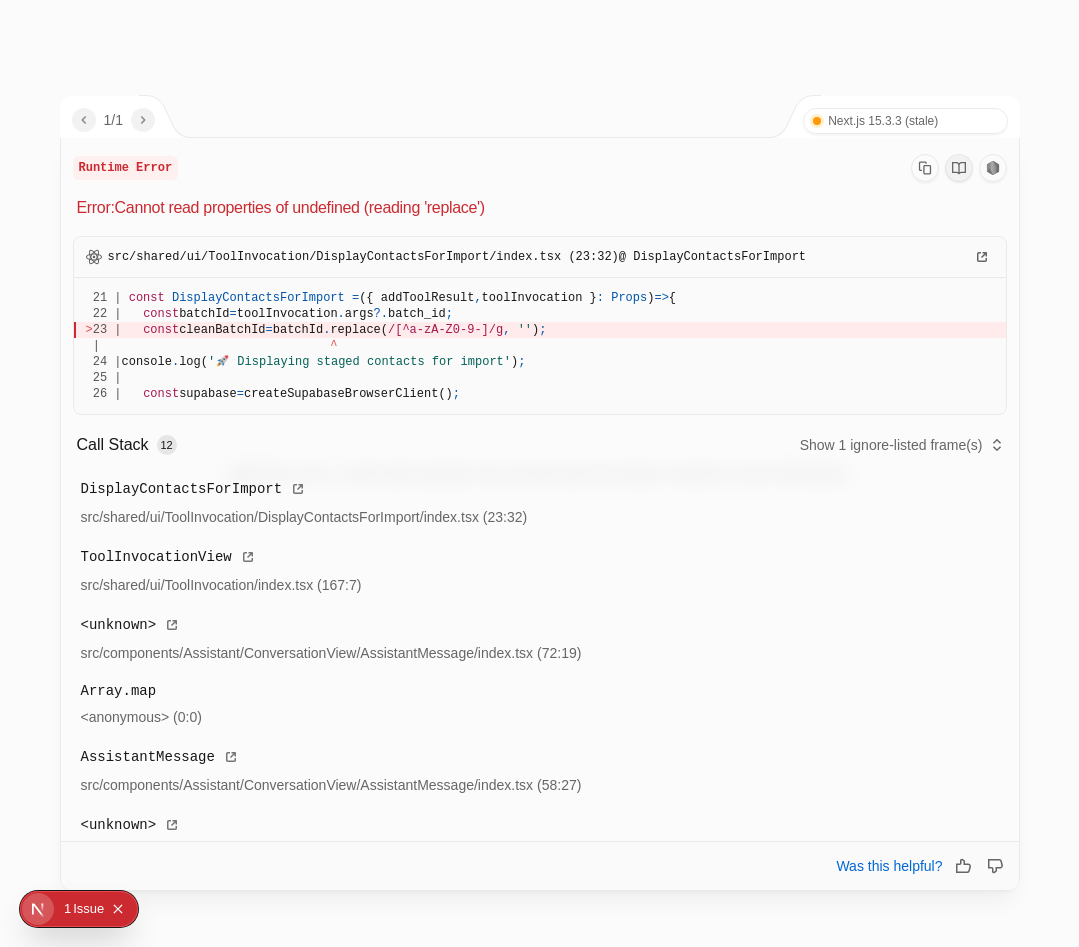 drag, startPoint x: 75, startPoint y: 205, endPoint x: 522, endPoint y: 198, distance: 447.0548 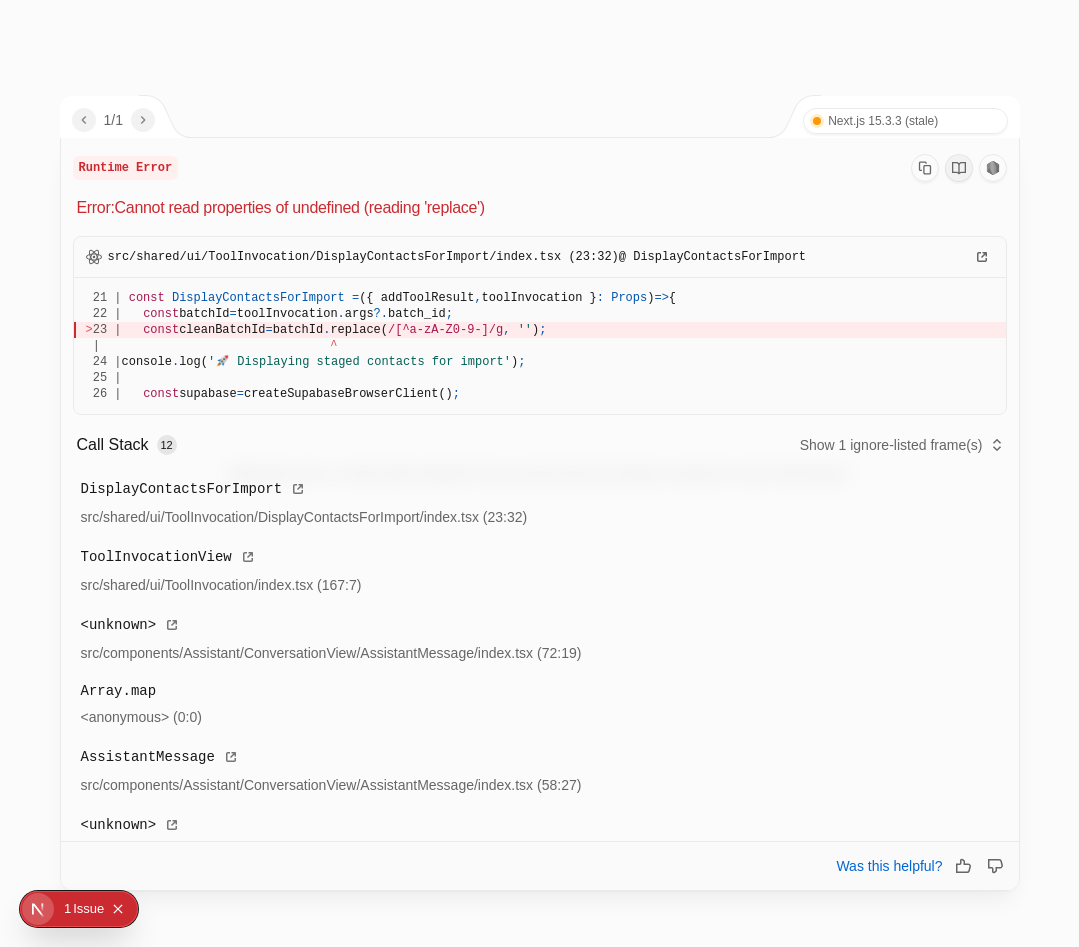 click on "Error:  Cannot   read   properties   of   undefined   (reading   'replace')" at bounding box center (540, 208) 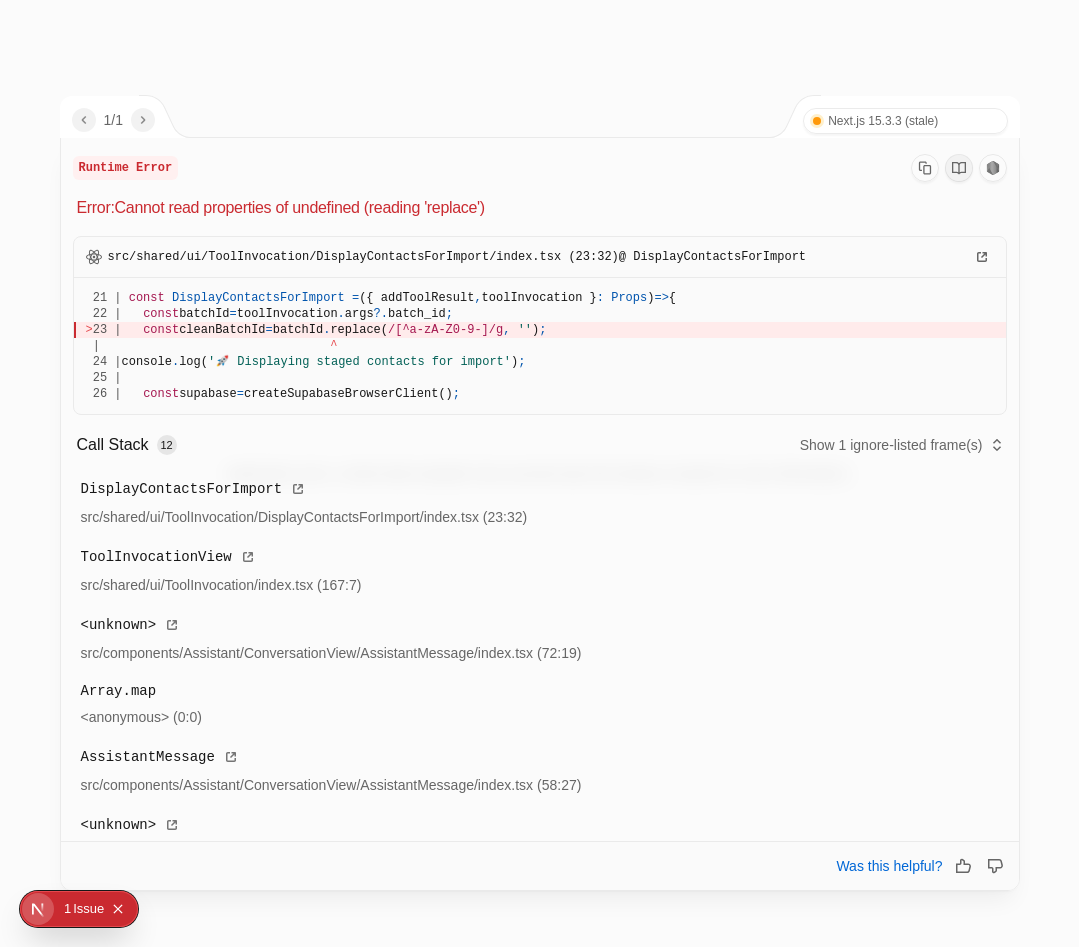 click on "0 1   Issue" at bounding box center (95, 909) 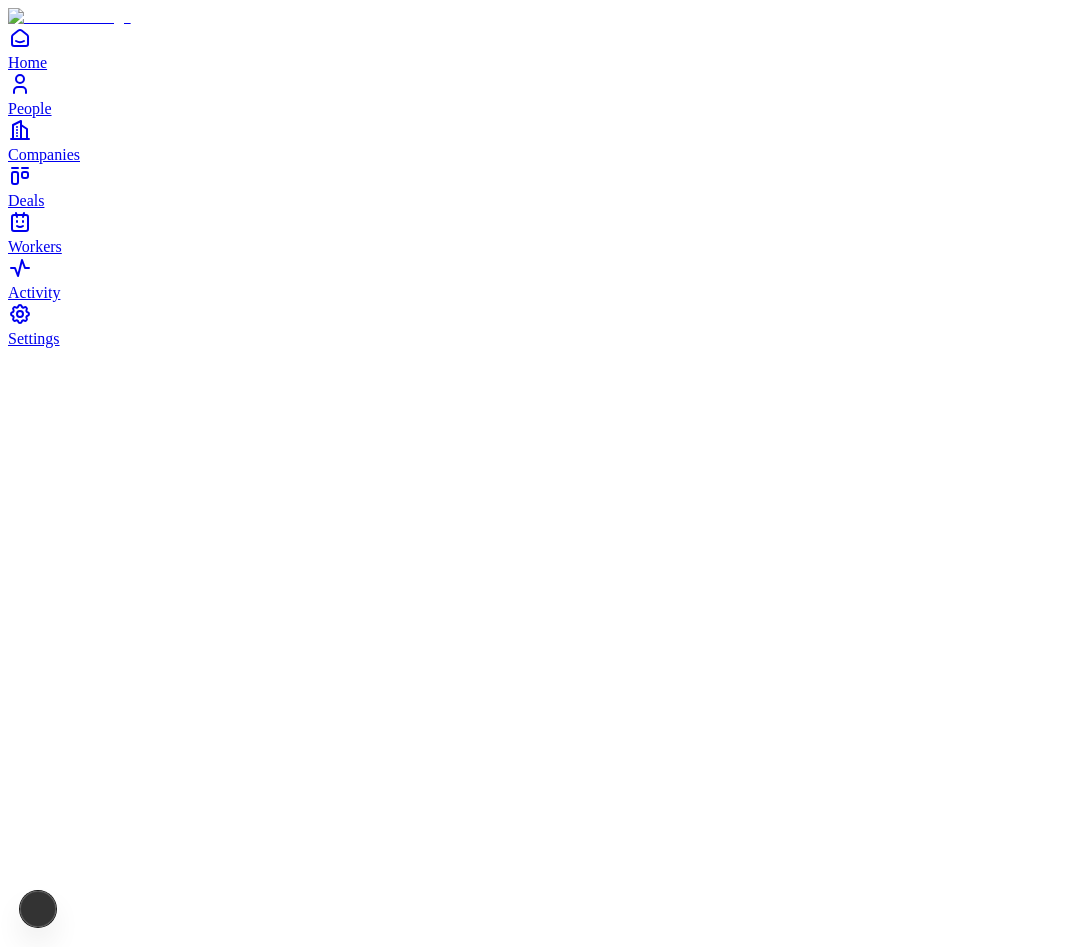 scroll, scrollTop: 0, scrollLeft: 0, axis: both 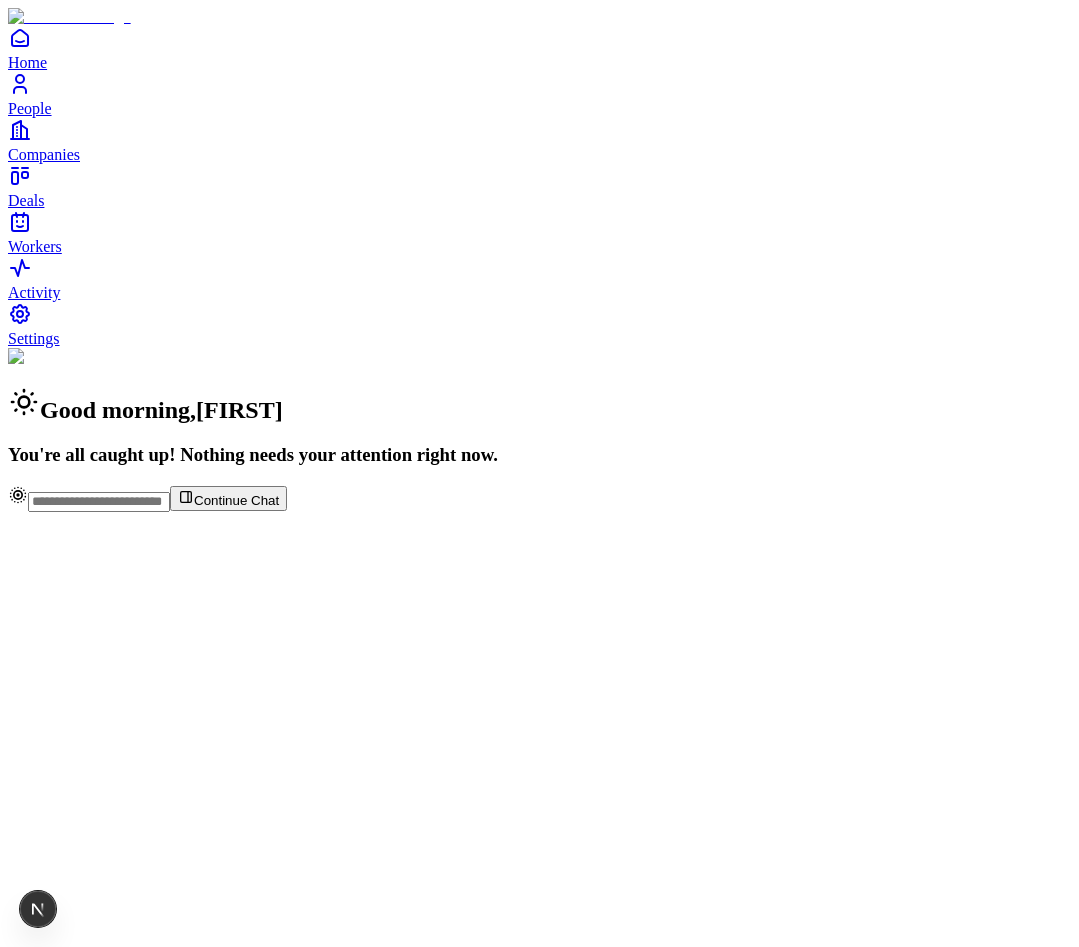 click on "Continue Chat" at bounding box center [228, 498] 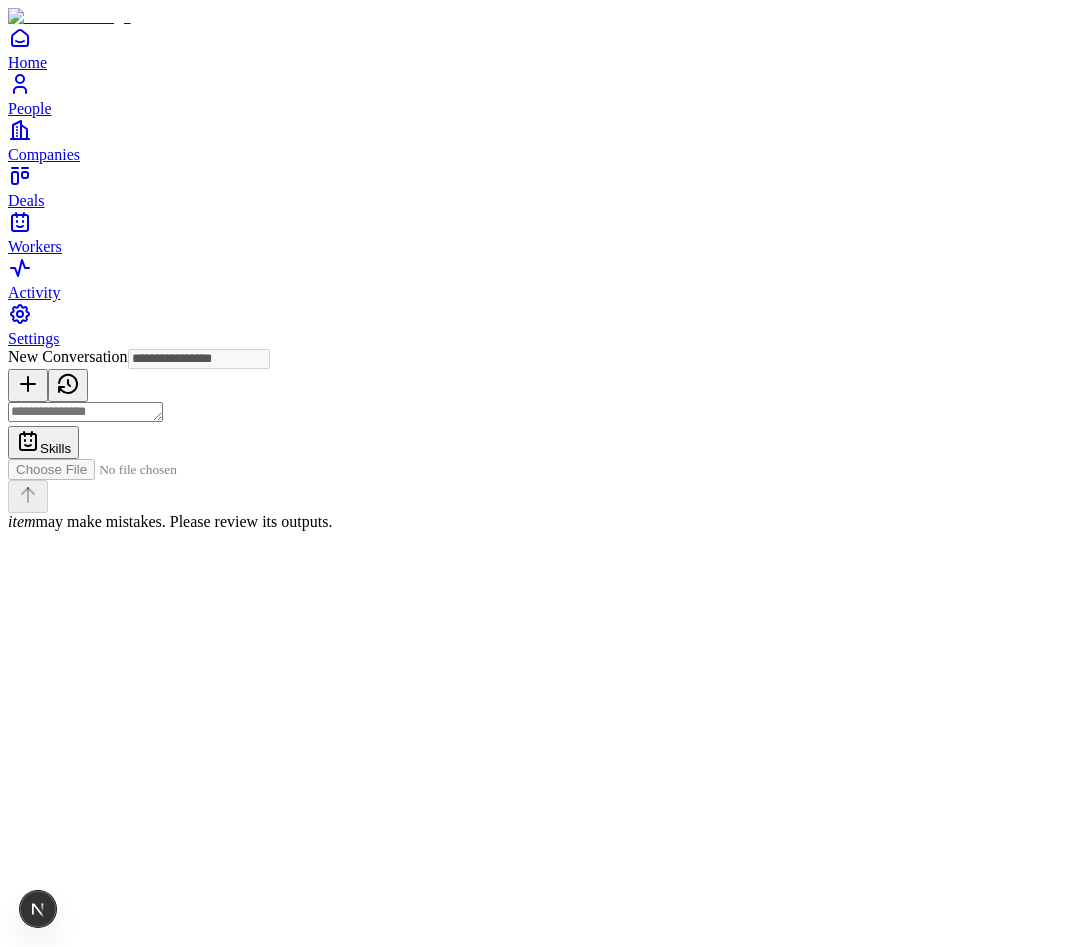 click at bounding box center [85, 412] 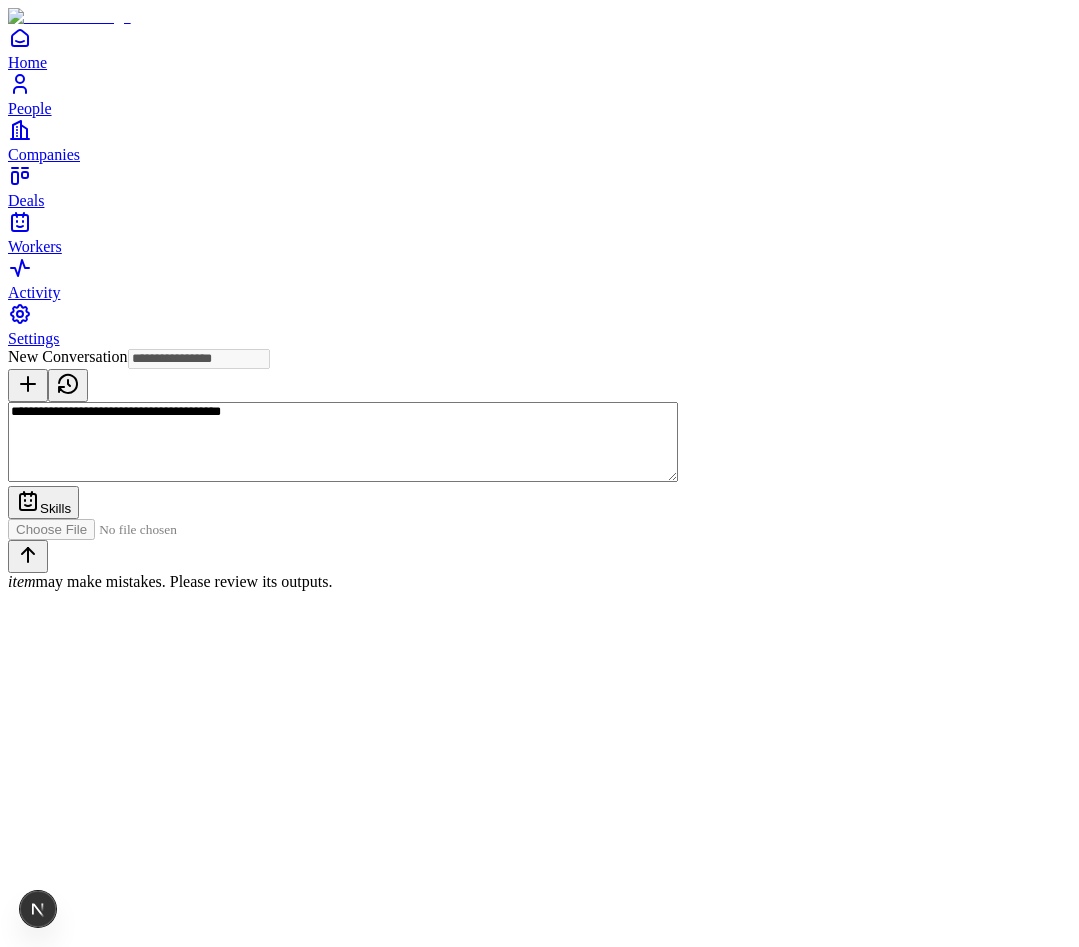 type on "**********" 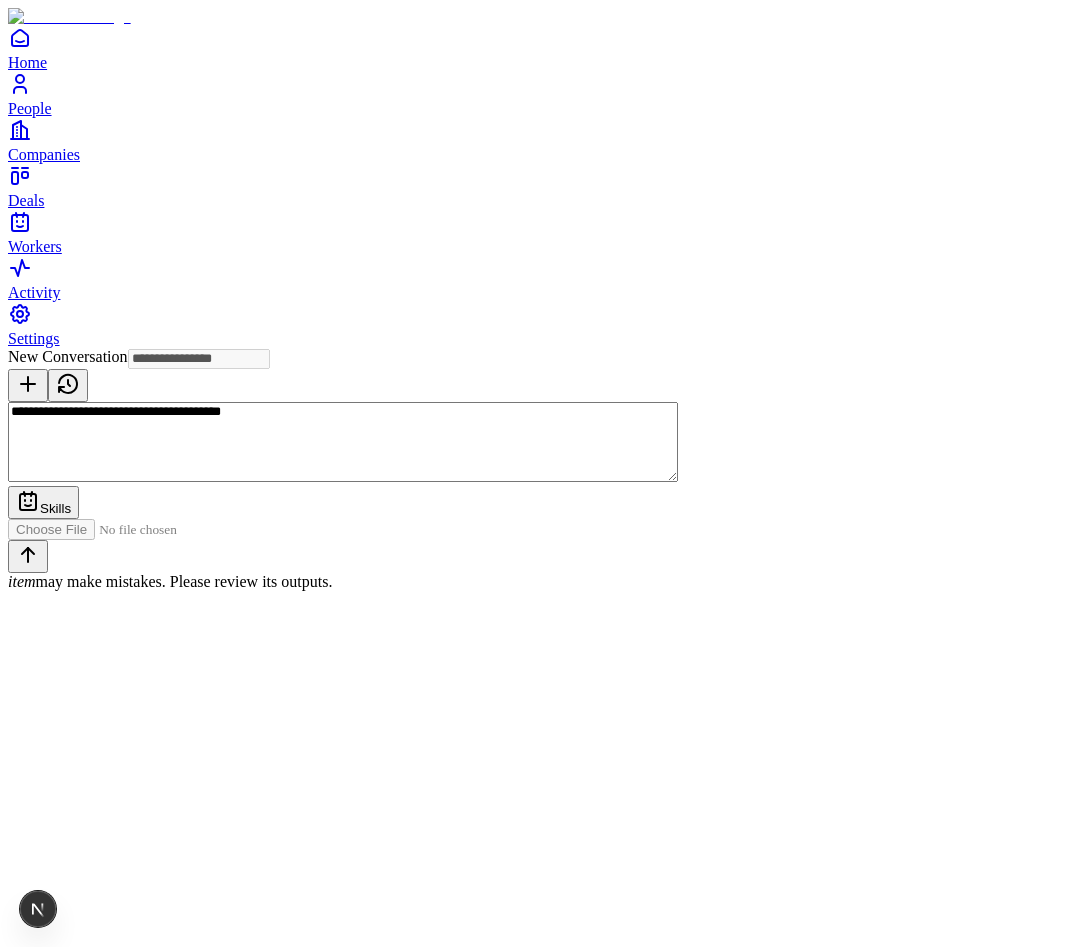 click at bounding box center [121, 529] 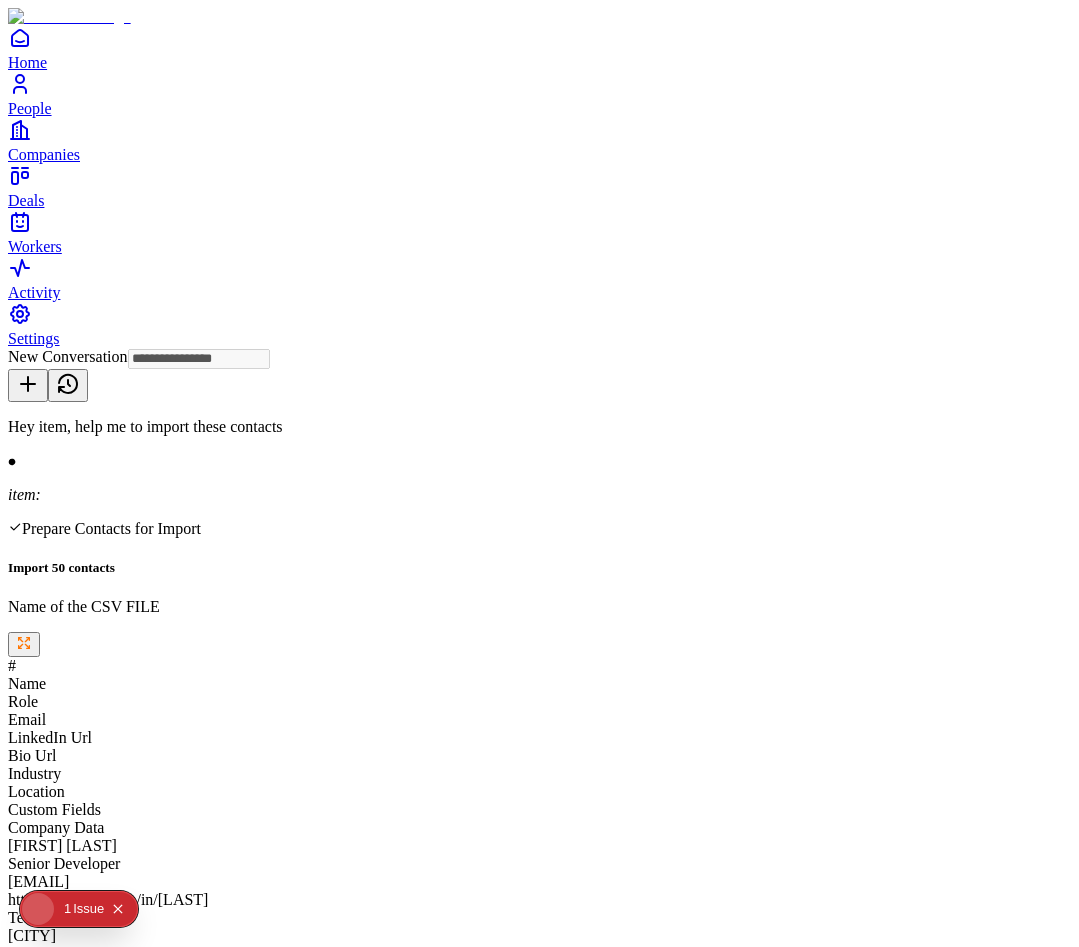 type on "**********" 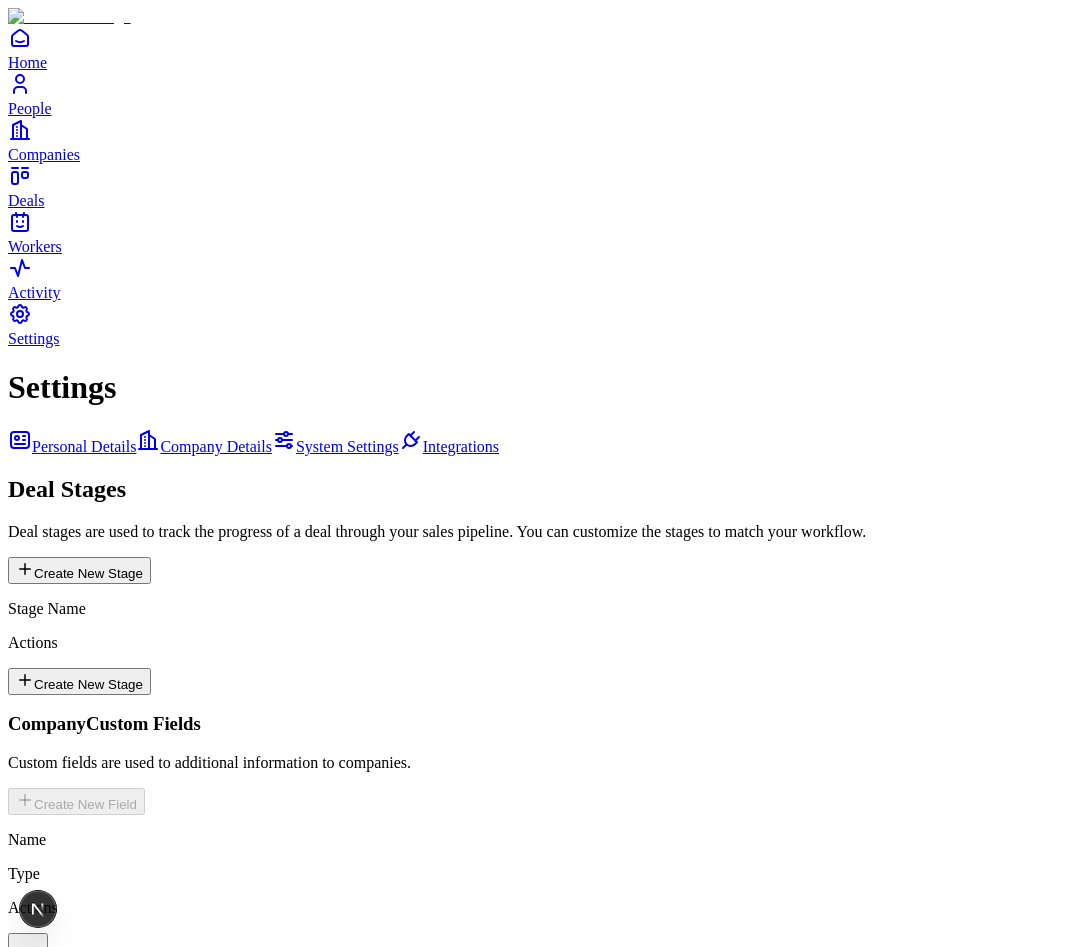 click on "Home People Companies Deals Workers" at bounding box center [539, 141] 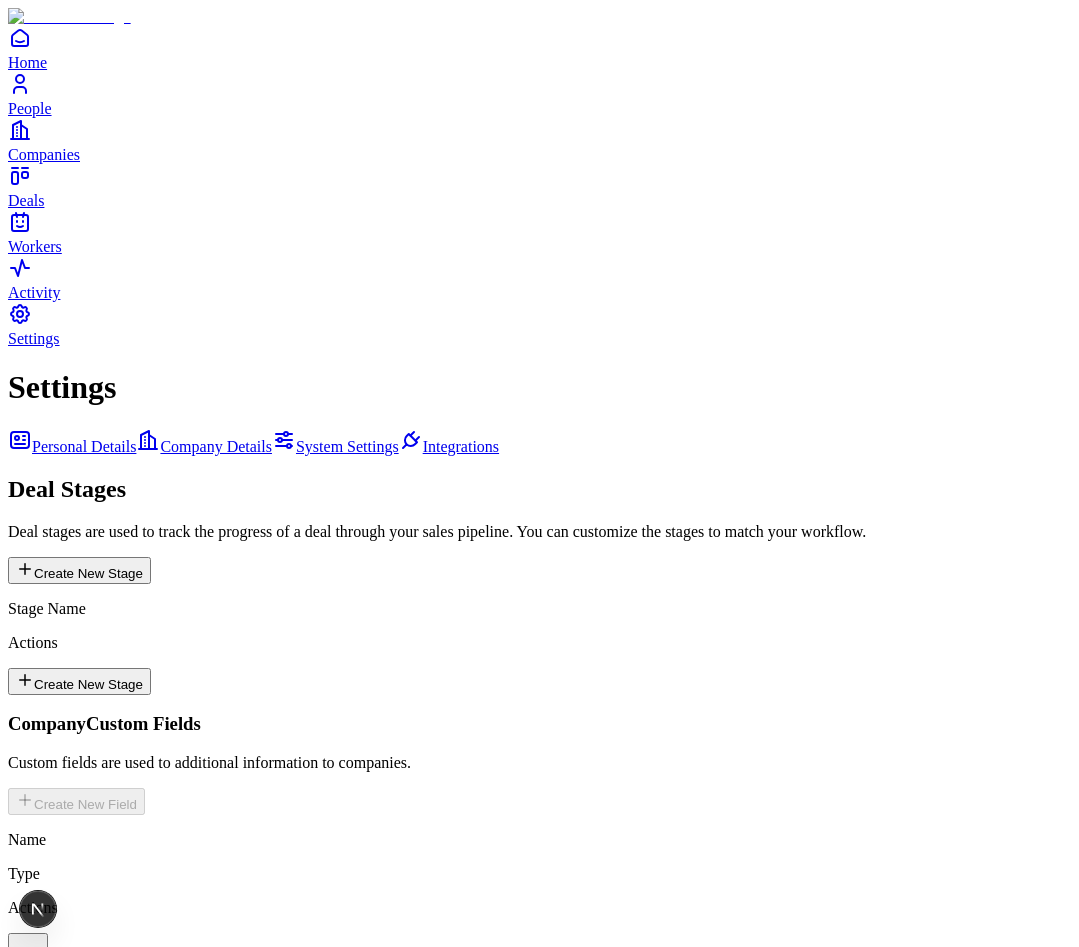 click on "Home" at bounding box center (539, 48) 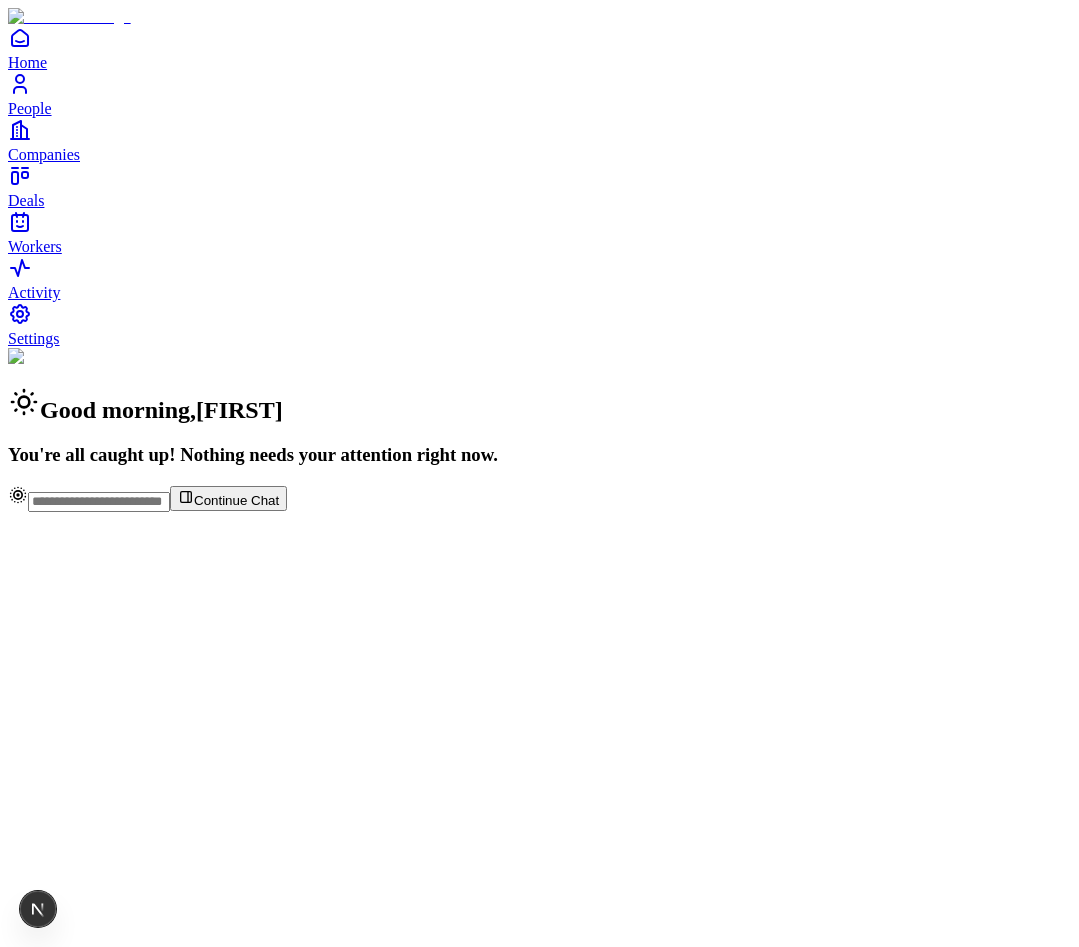 click on "Continue Chat" at bounding box center [236, 500] 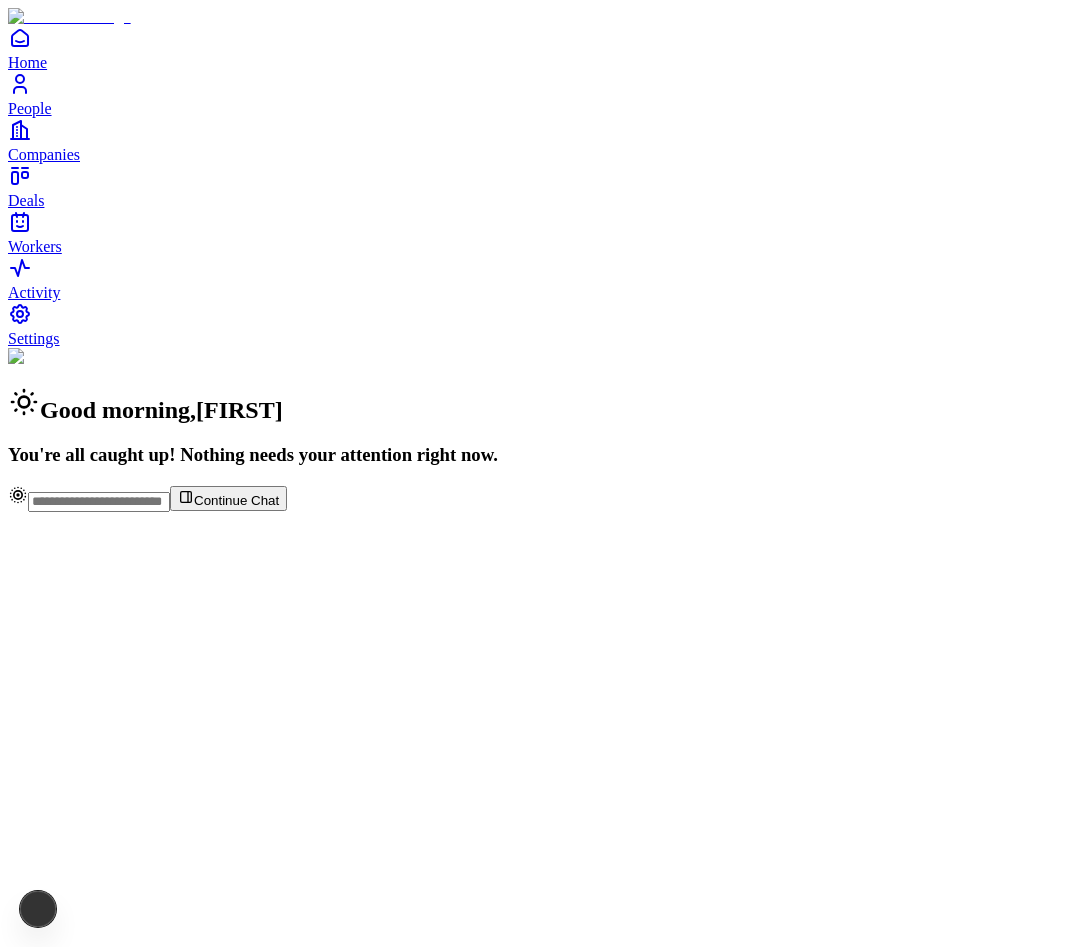 scroll, scrollTop: 0, scrollLeft: 0, axis: both 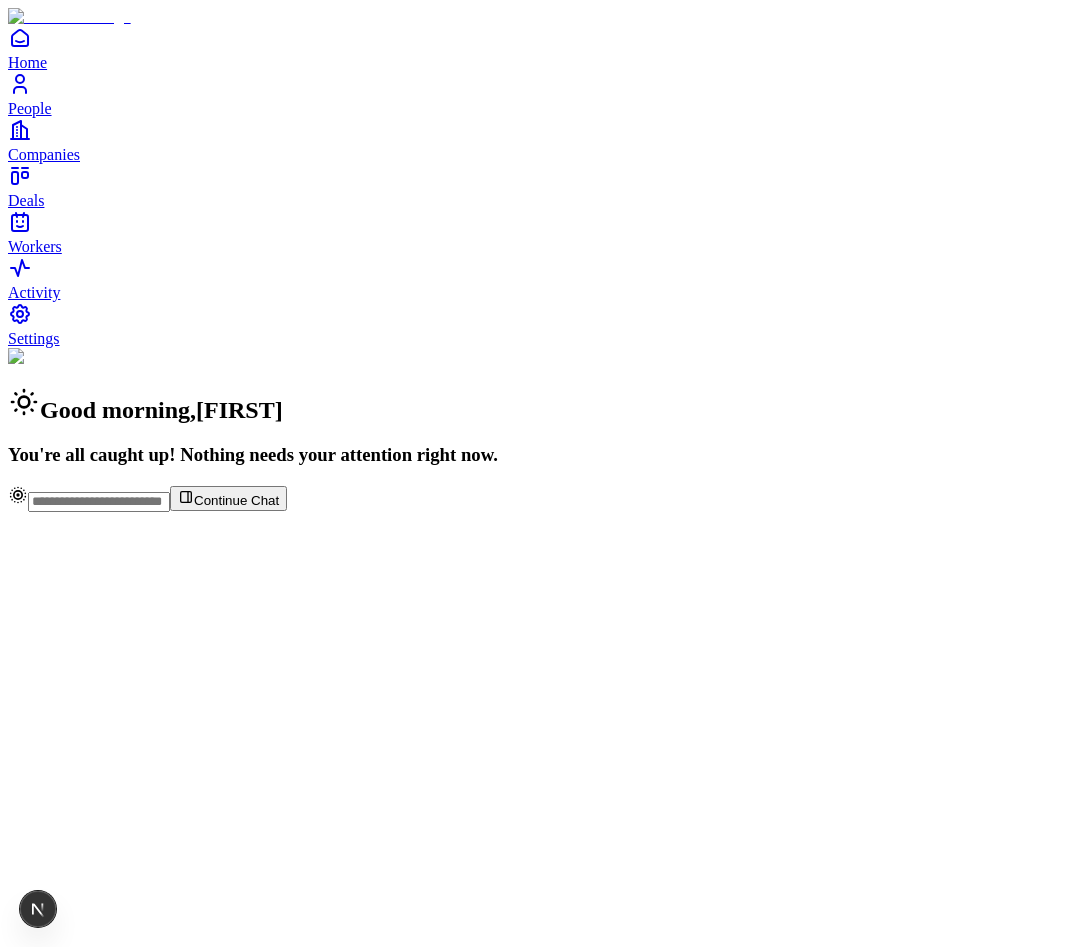 click on "Continue Chat" at bounding box center [236, 500] 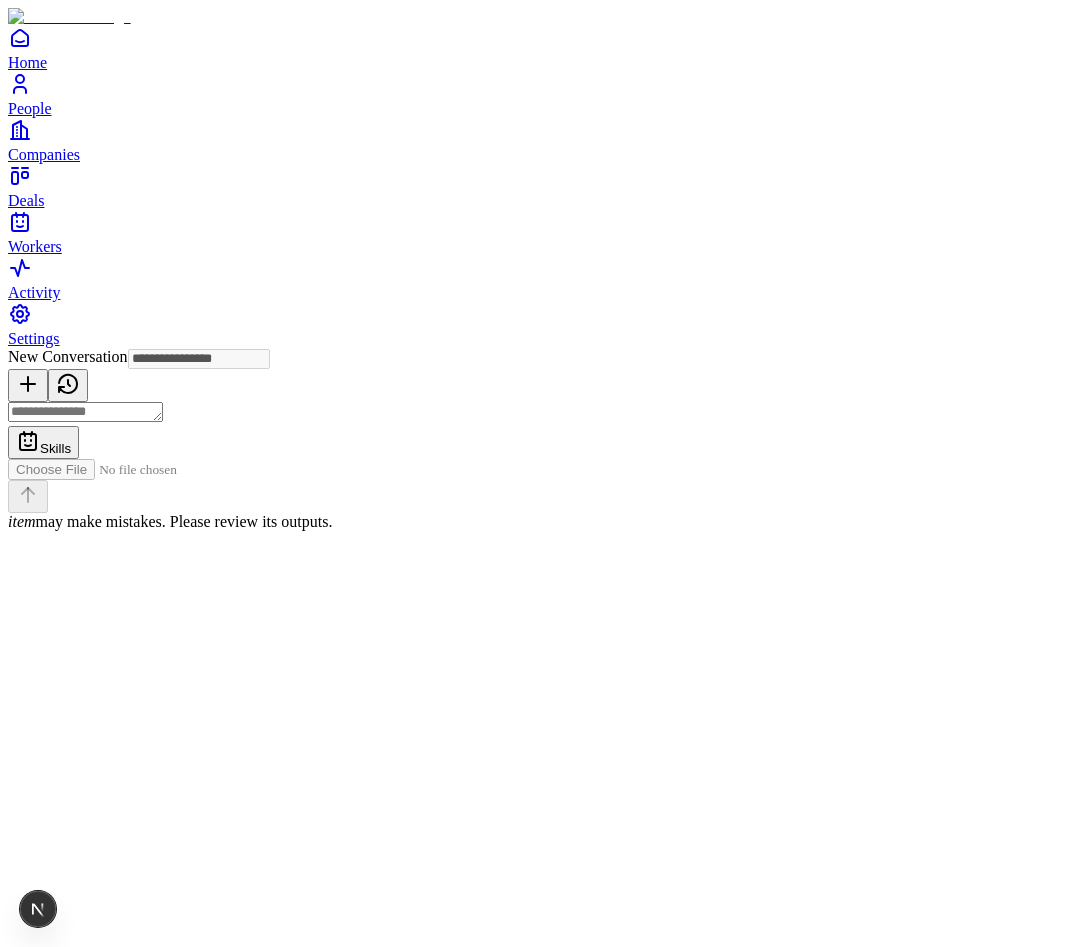 click at bounding box center (85, 412) 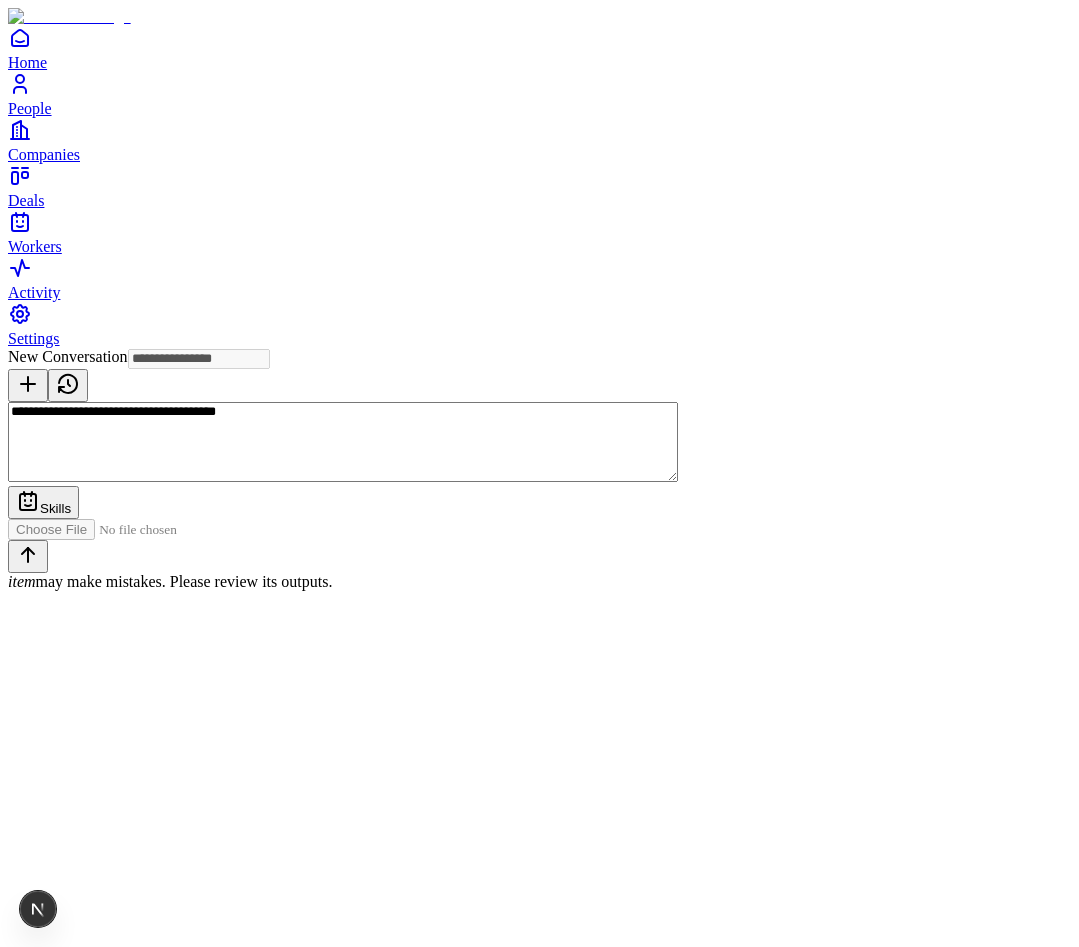 type on "**********" 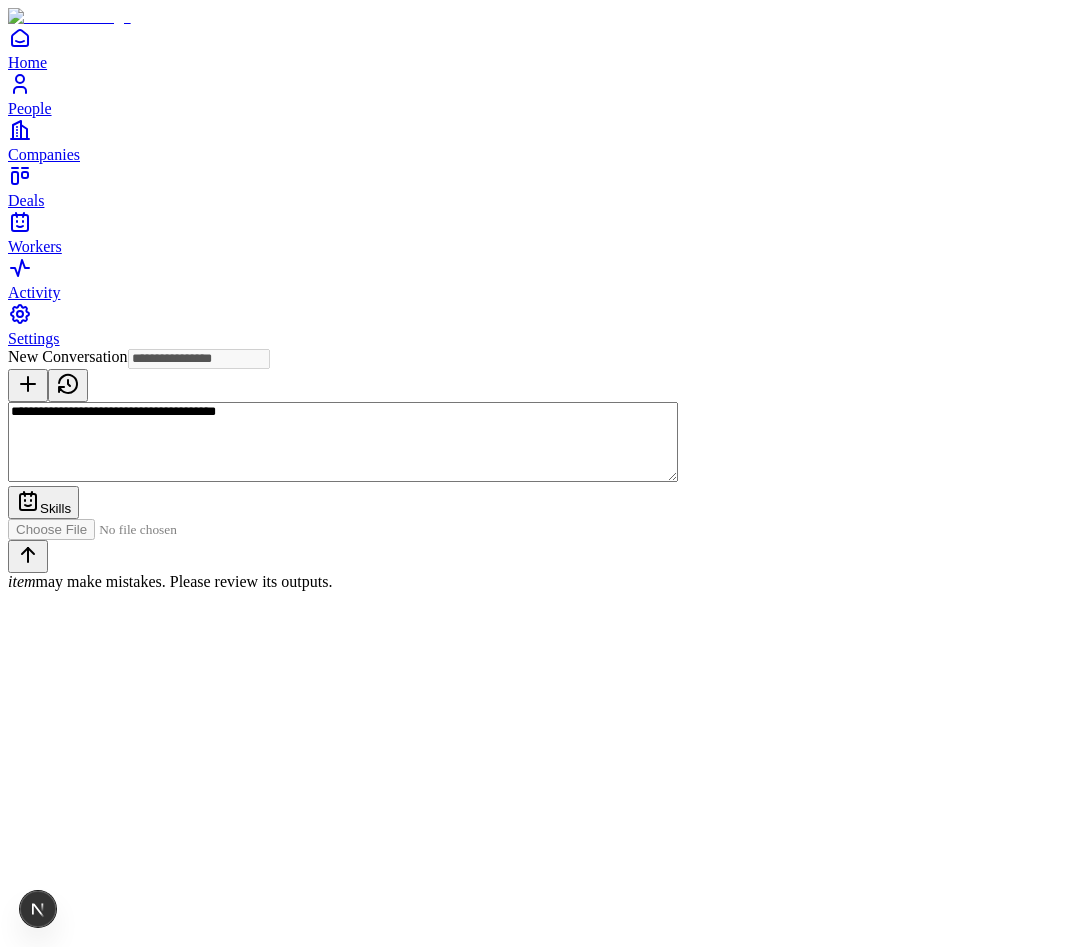 click at bounding box center (121, 529) 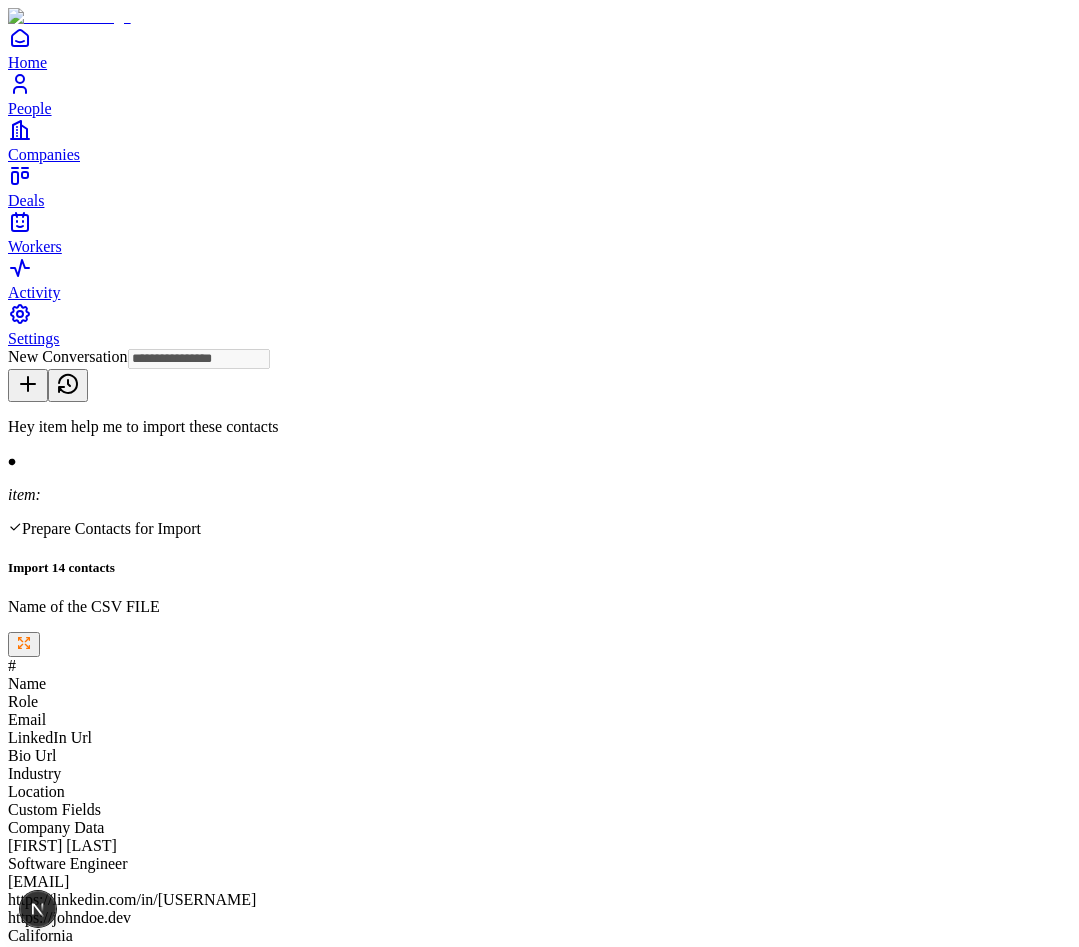 type on "**********" 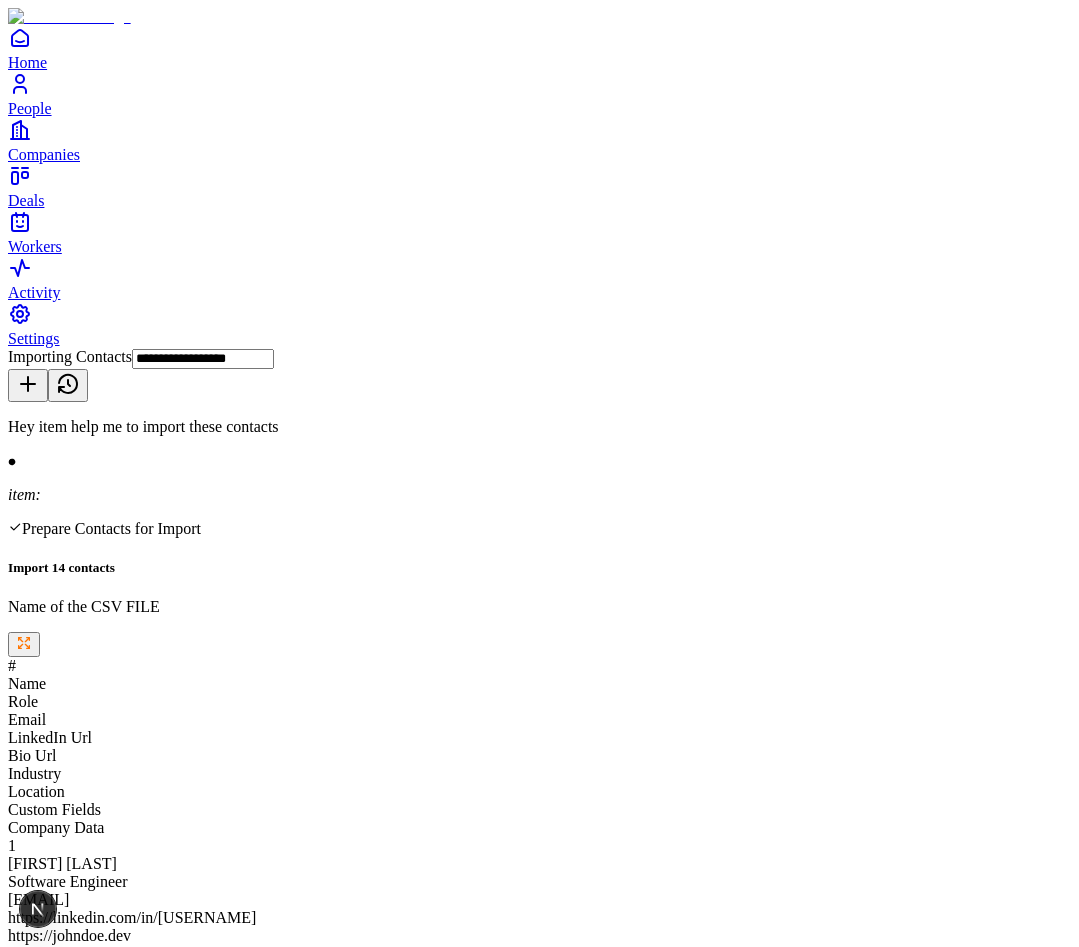 click on "https://linkedin.com/in/[USERNAME]" at bounding box center (539, 1368) 